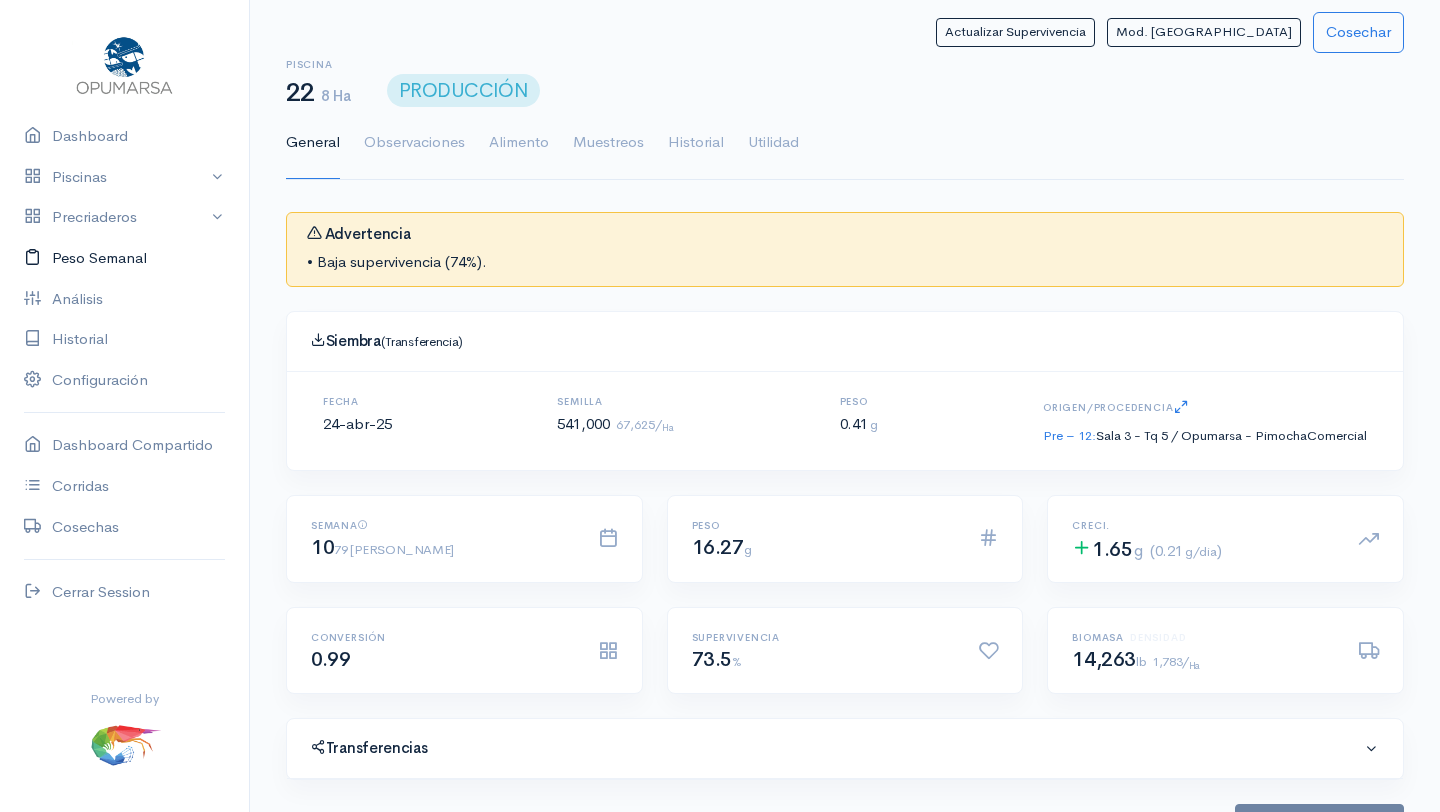 scroll, scrollTop: 0, scrollLeft: 0, axis: both 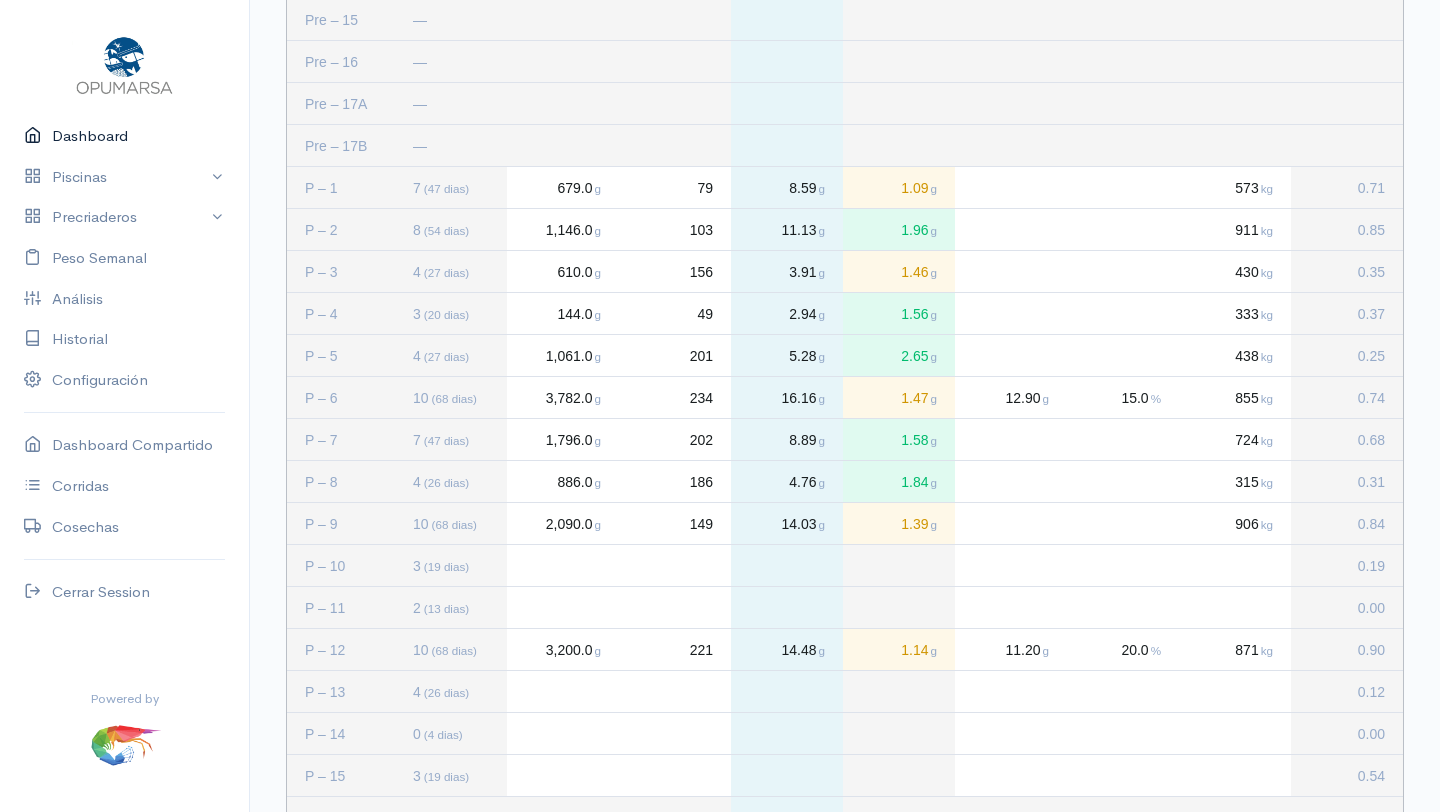 click on "Dashboard" at bounding box center [124, 136] 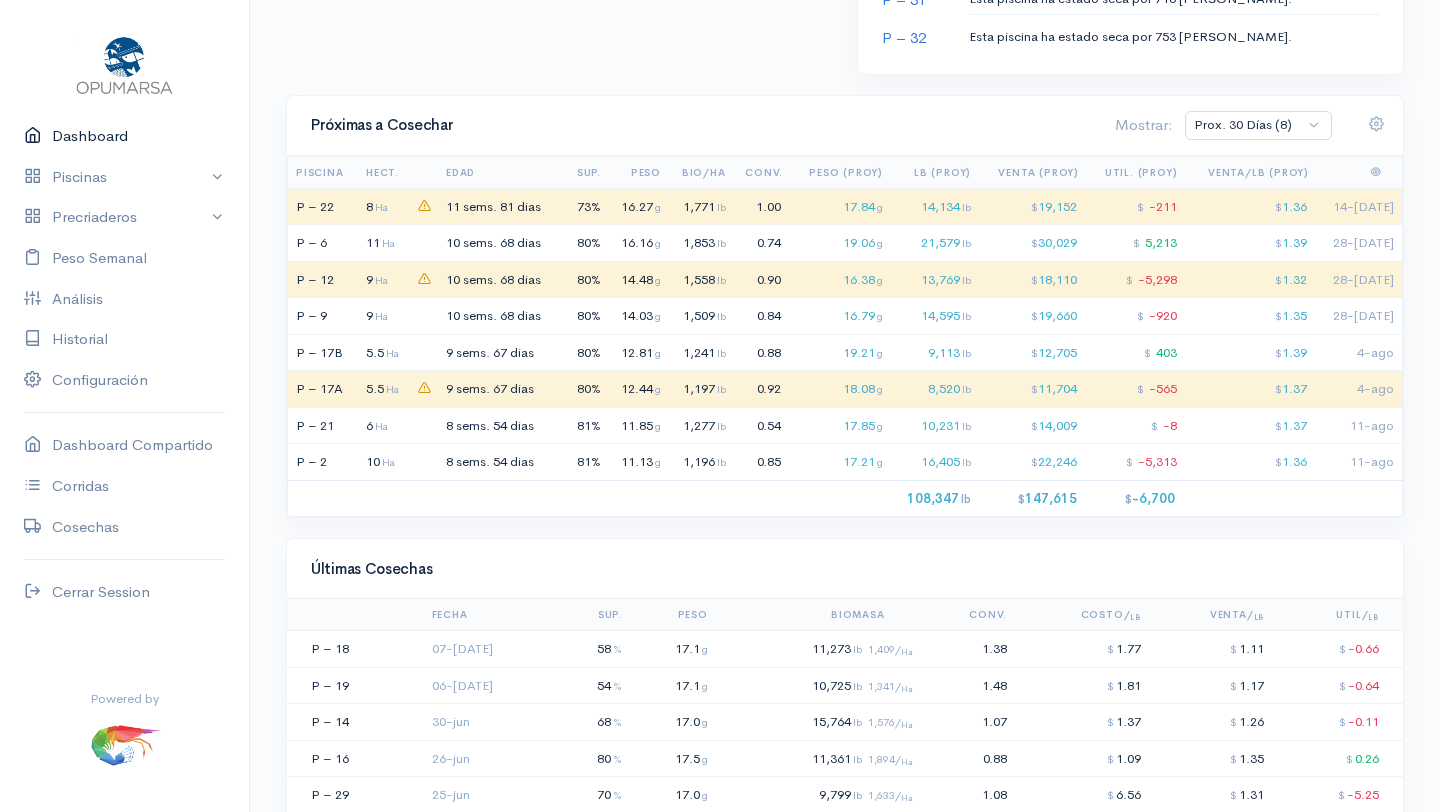 scroll, scrollTop: 1696, scrollLeft: 0, axis: vertical 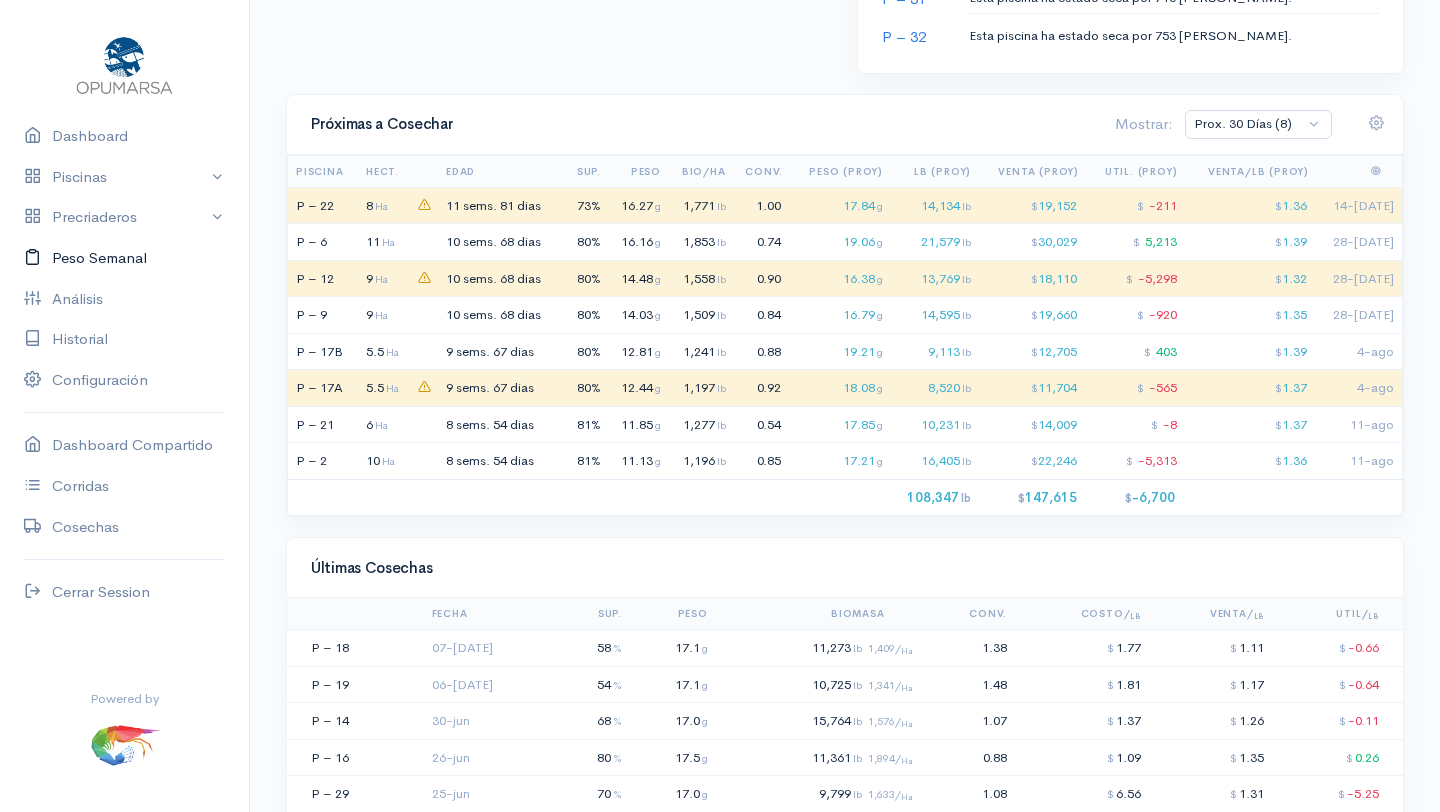 click on "Peso Semanal" at bounding box center [124, 258] 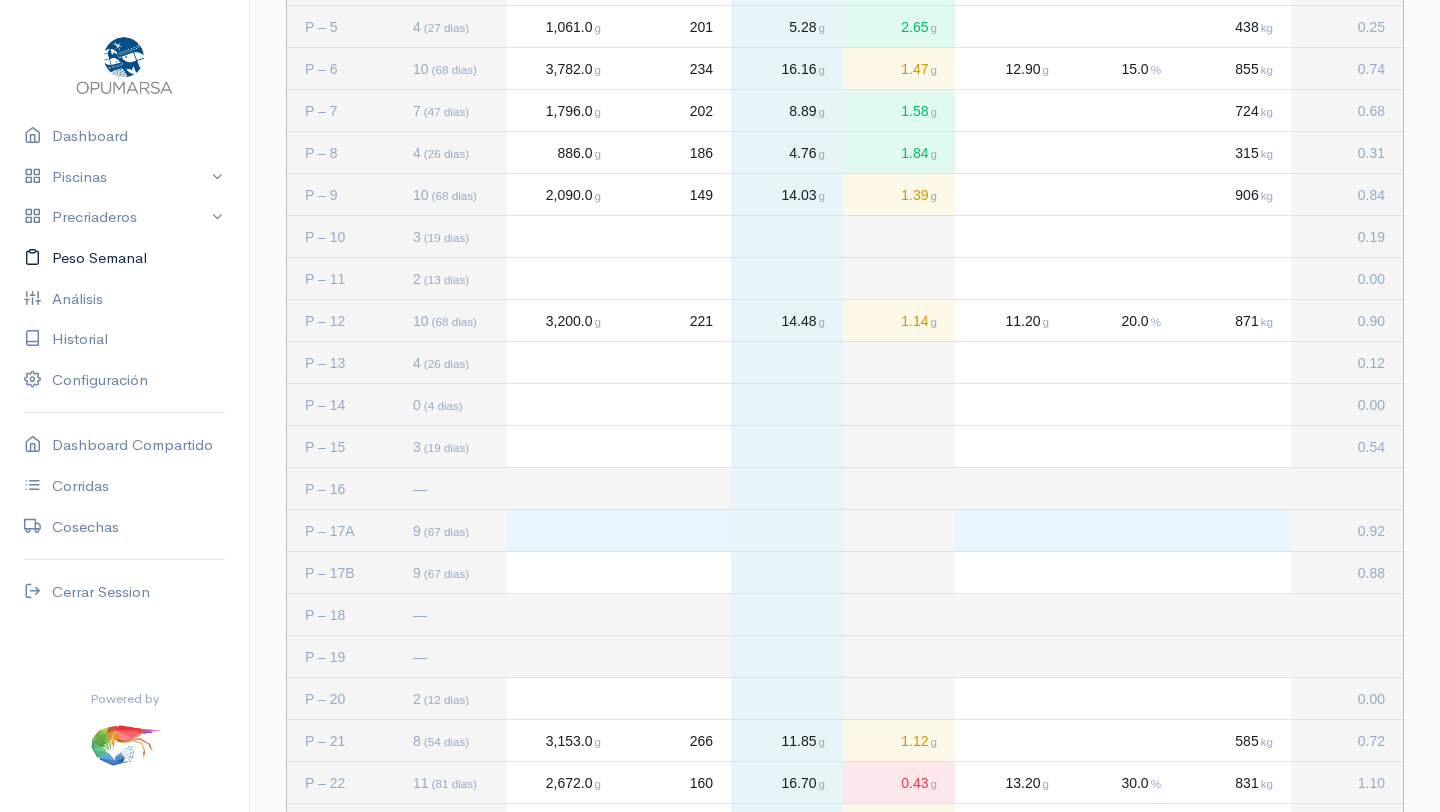 scroll, scrollTop: 598, scrollLeft: 0, axis: vertical 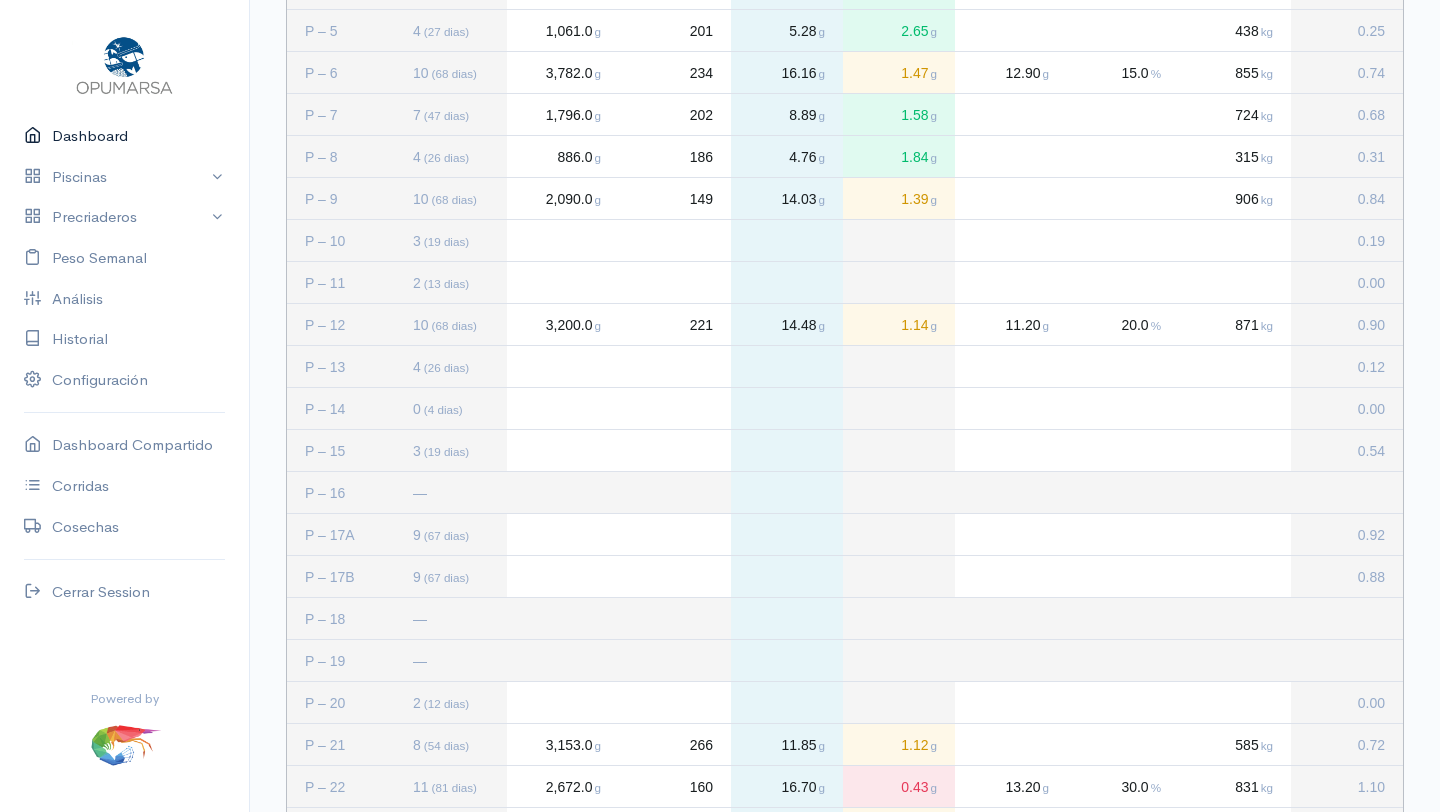 click on "Dashboard" at bounding box center (124, 136) 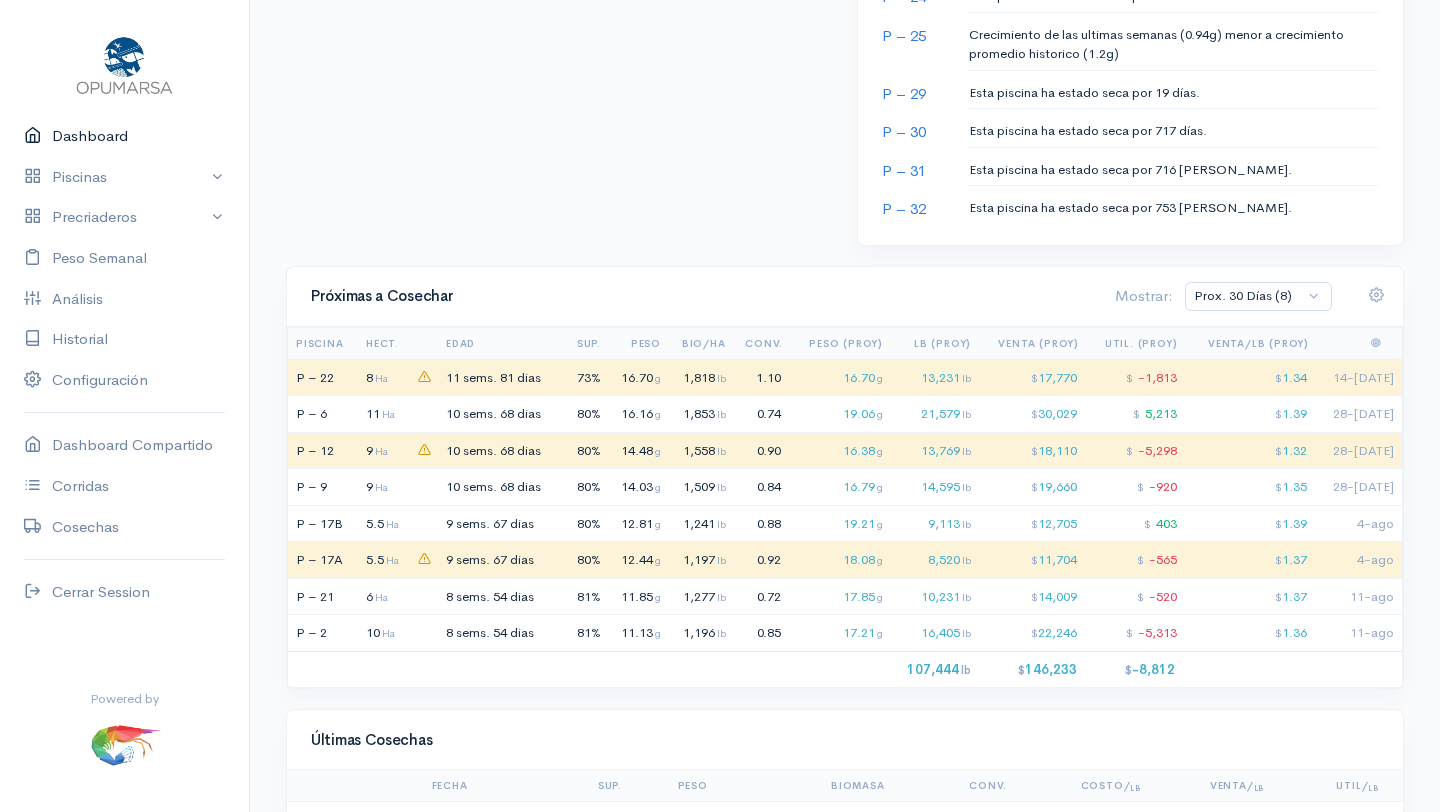 scroll, scrollTop: 1526, scrollLeft: 0, axis: vertical 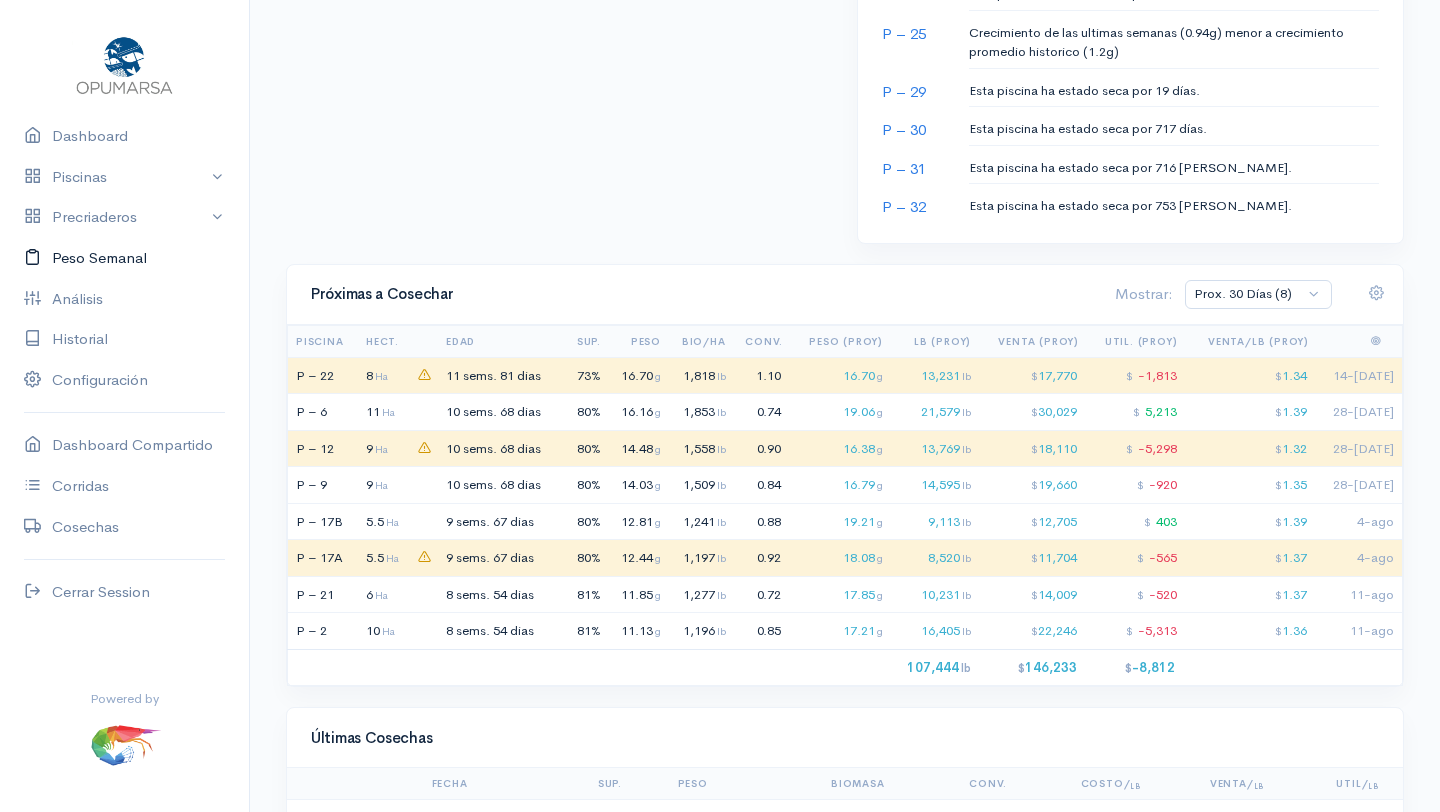 click on "Peso Semanal" at bounding box center [124, 258] 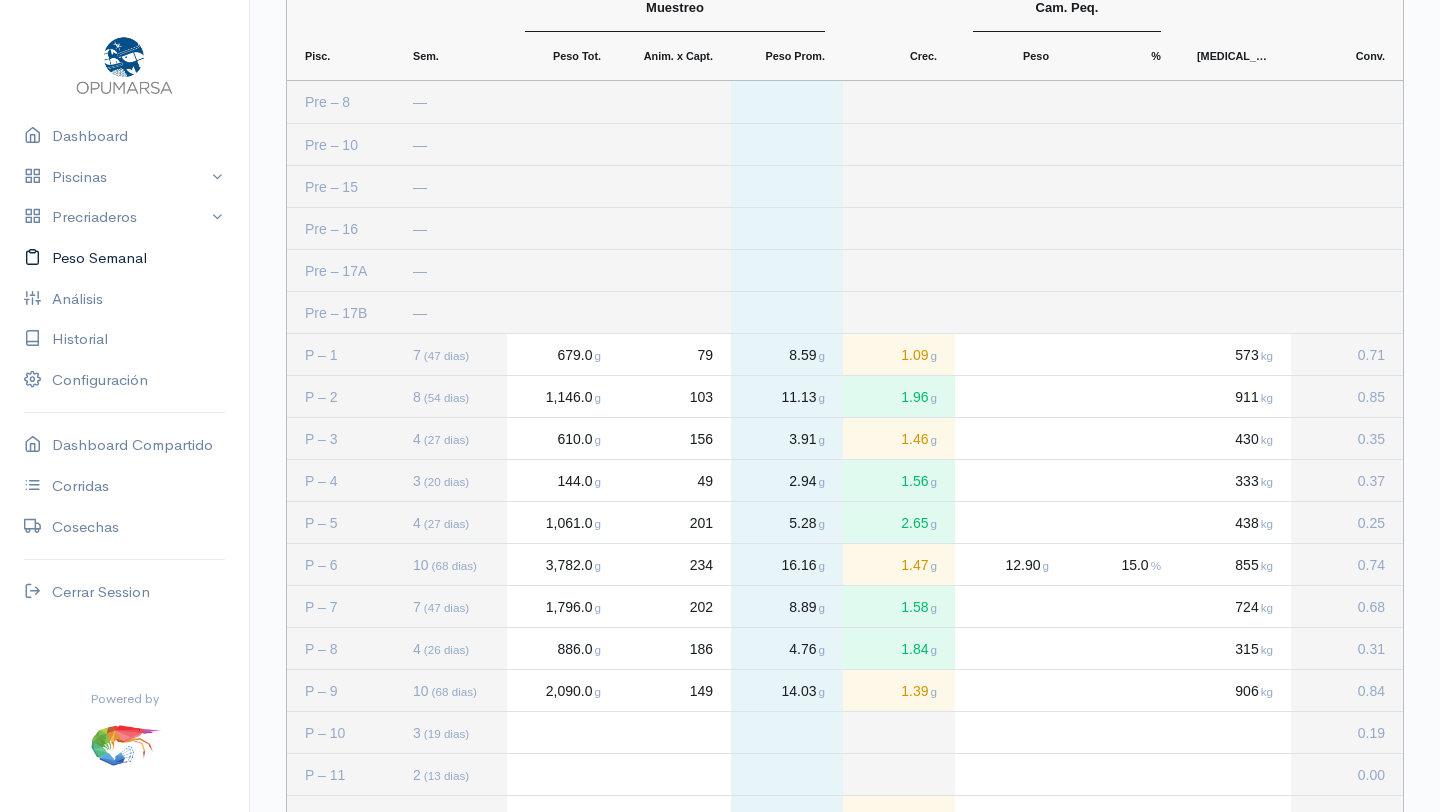scroll, scrollTop: 0, scrollLeft: 0, axis: both 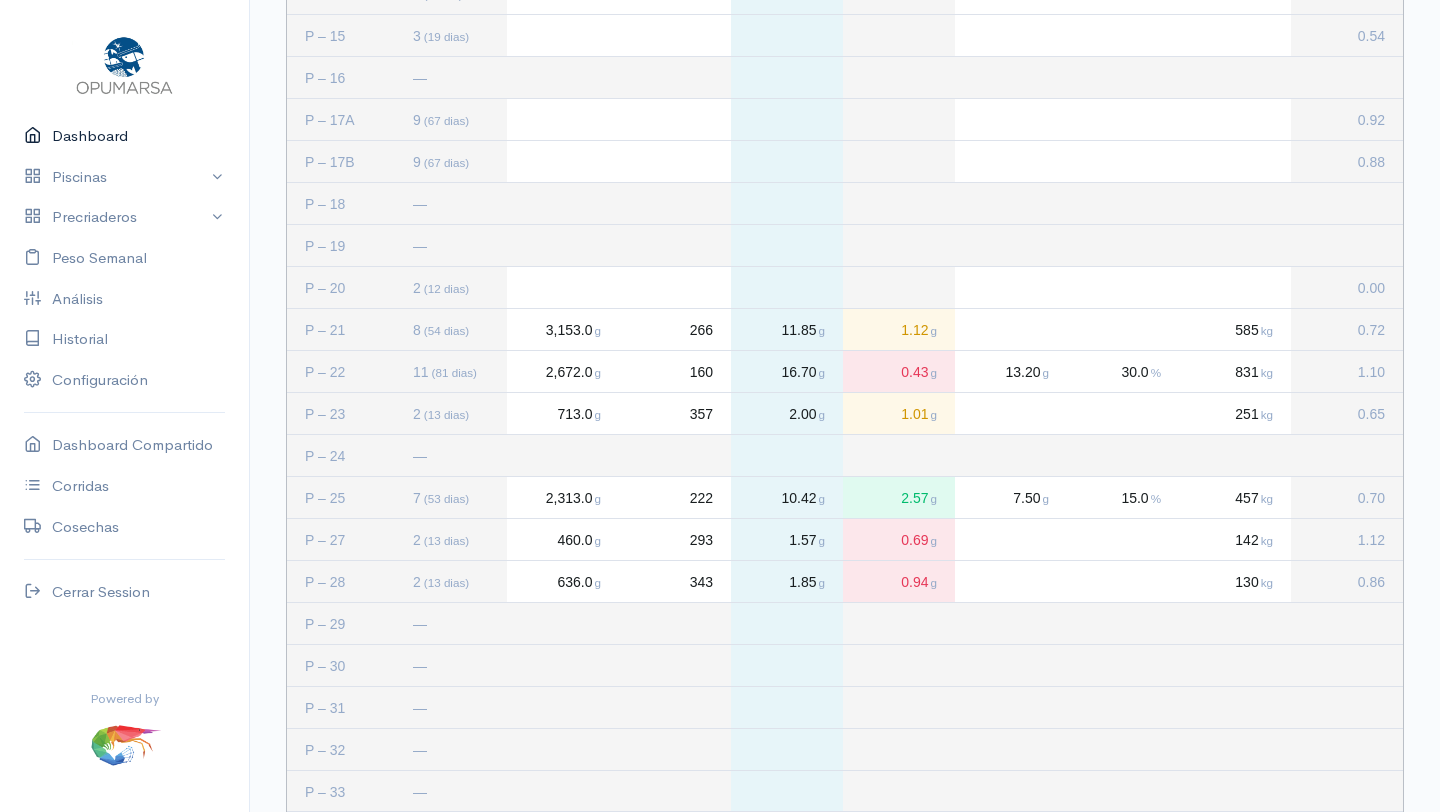 click on "Dashboard" at bounding box center (124, 136) 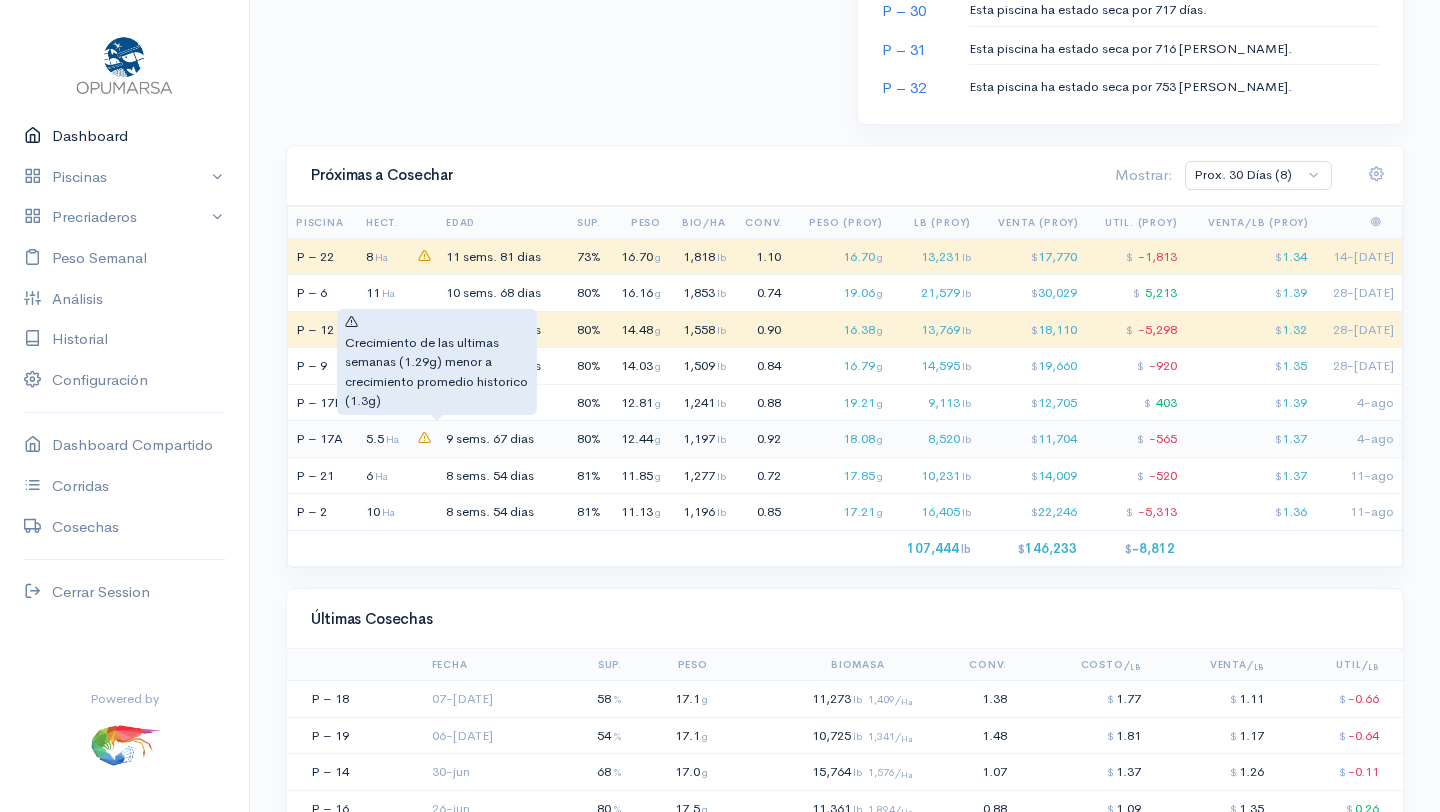 scroll, scrollTop: 1680, scrollLeft: 0, axis: vertical 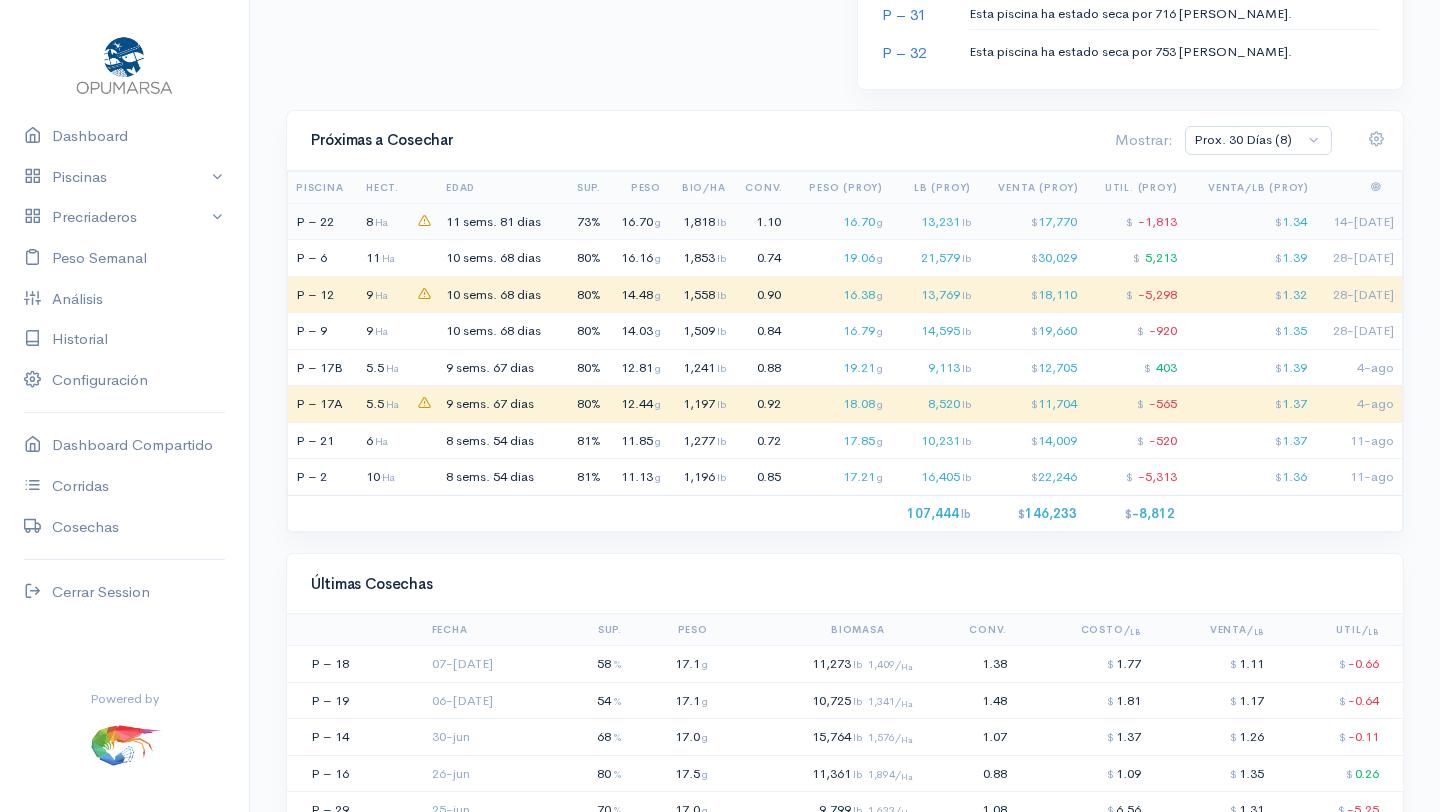 click on "g" 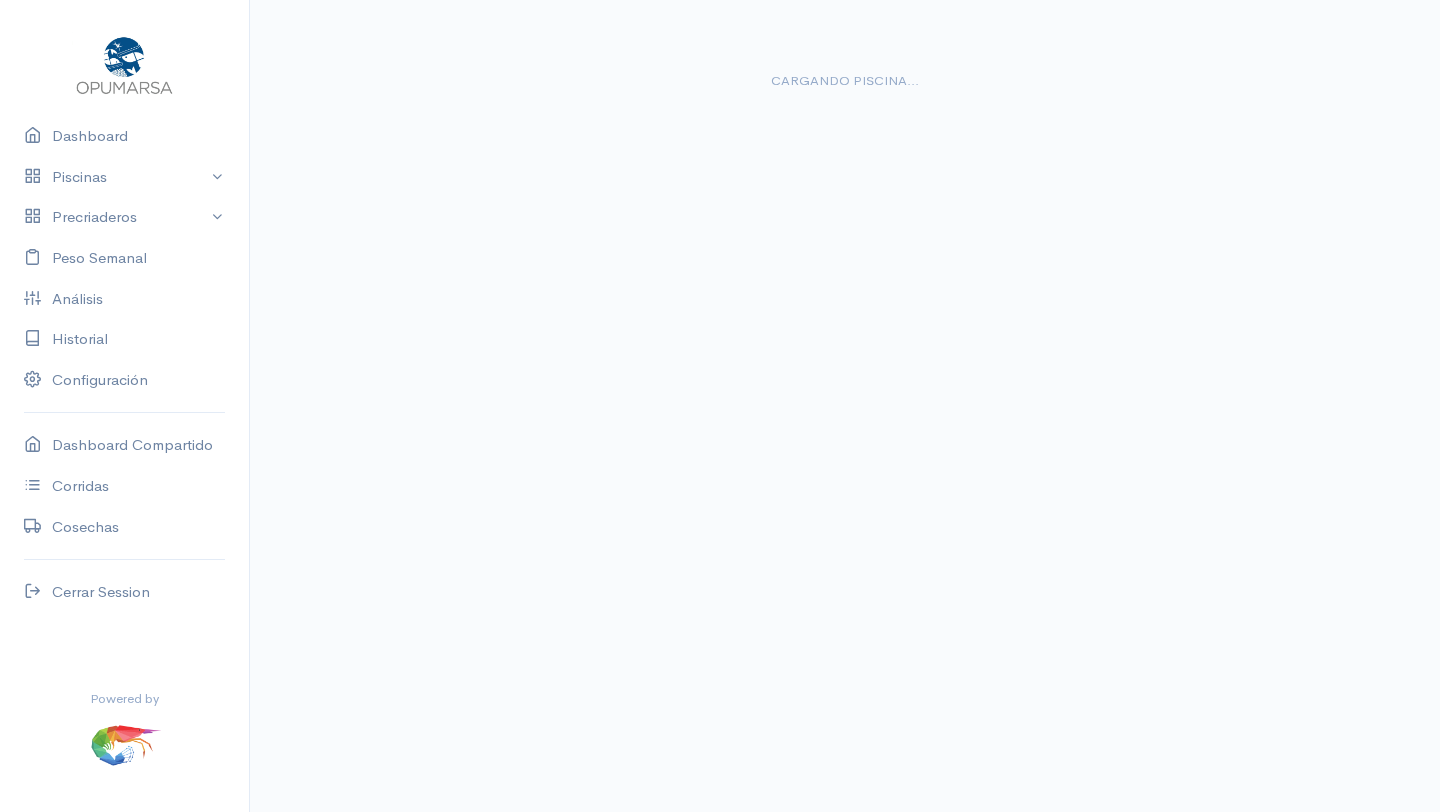 scroll, scrollTop: 0, scrollLeft: 0, axis: both 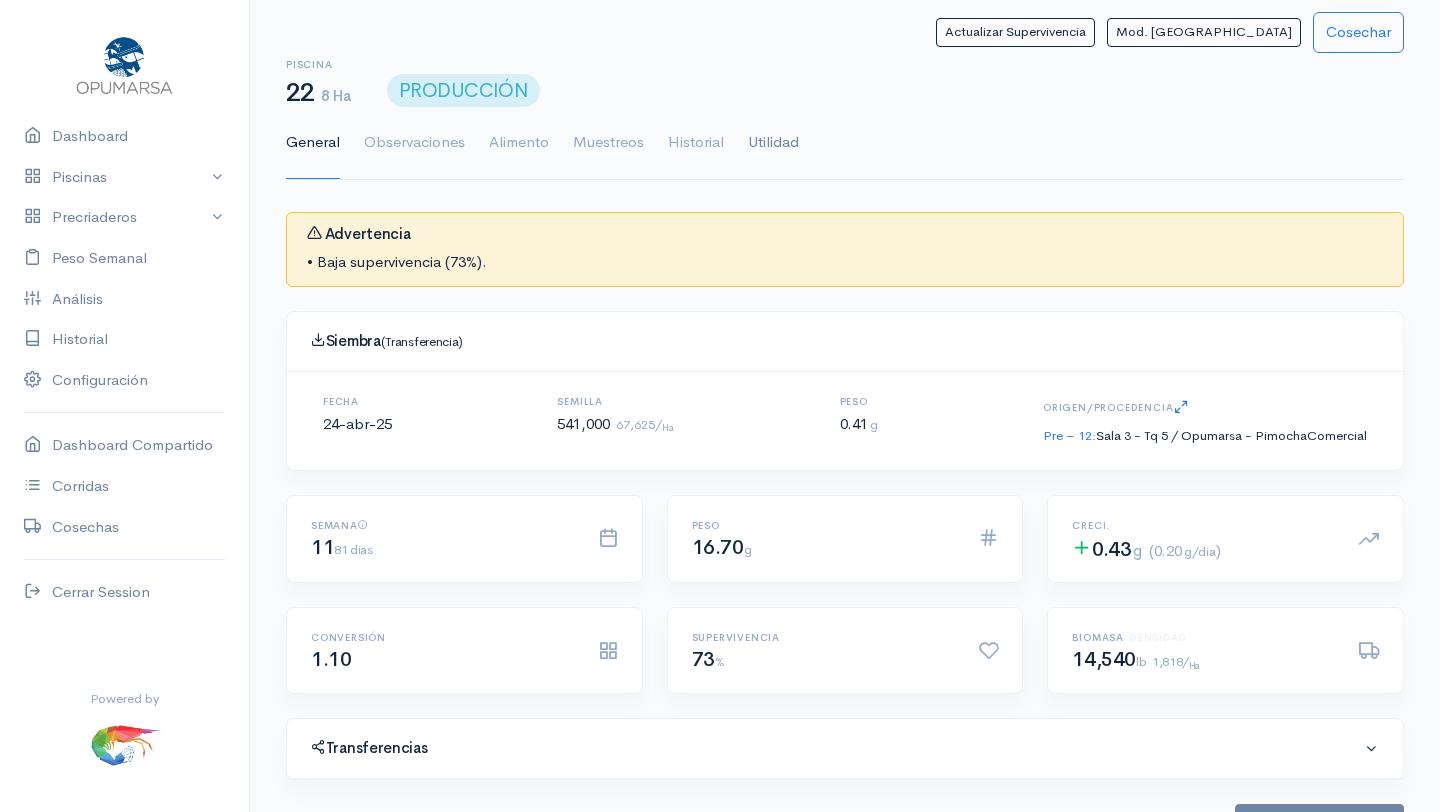 click on "Utilidad" at bounding box center [773, 143] 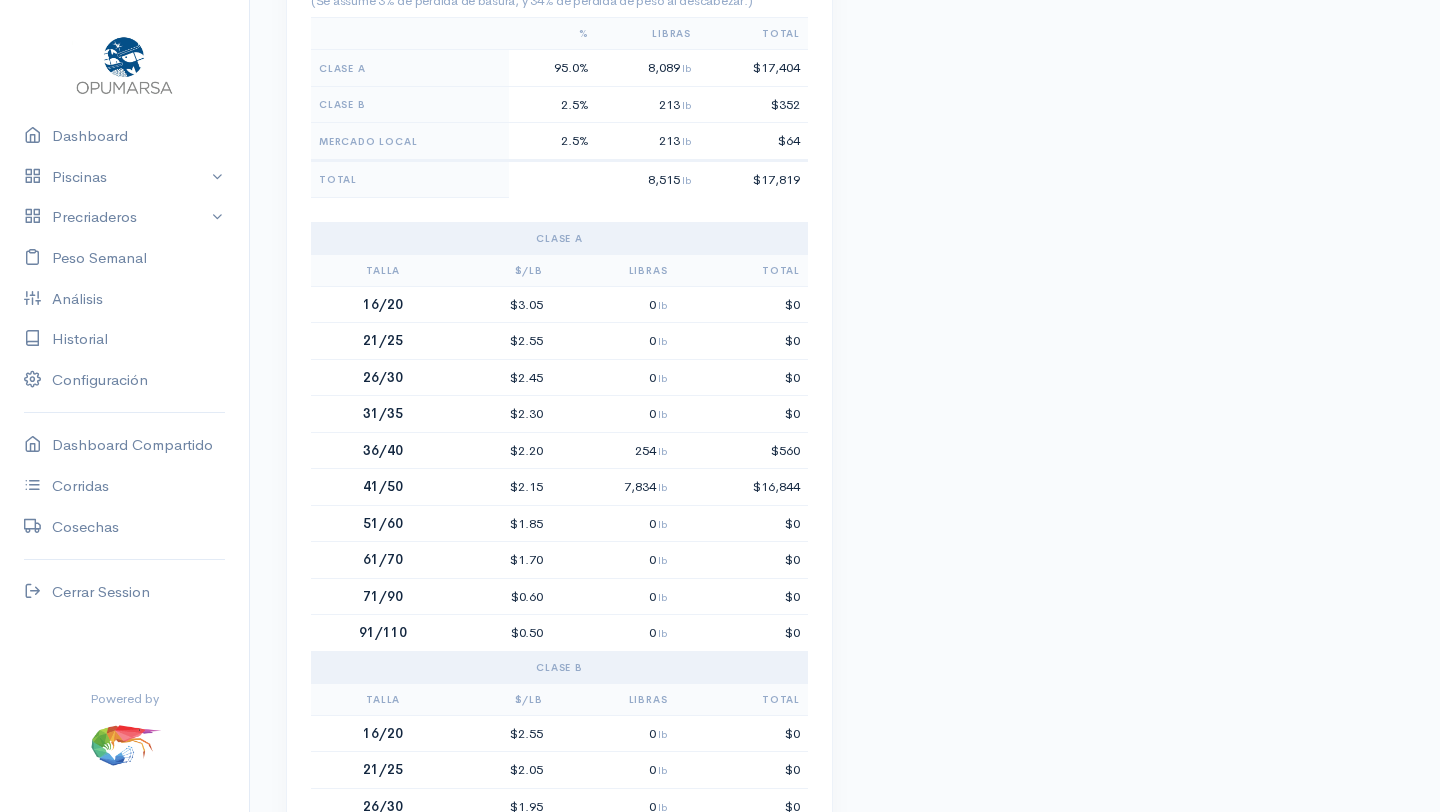 scroll, scrollTop: 1734, scrollLeft: 0, axis: vertical 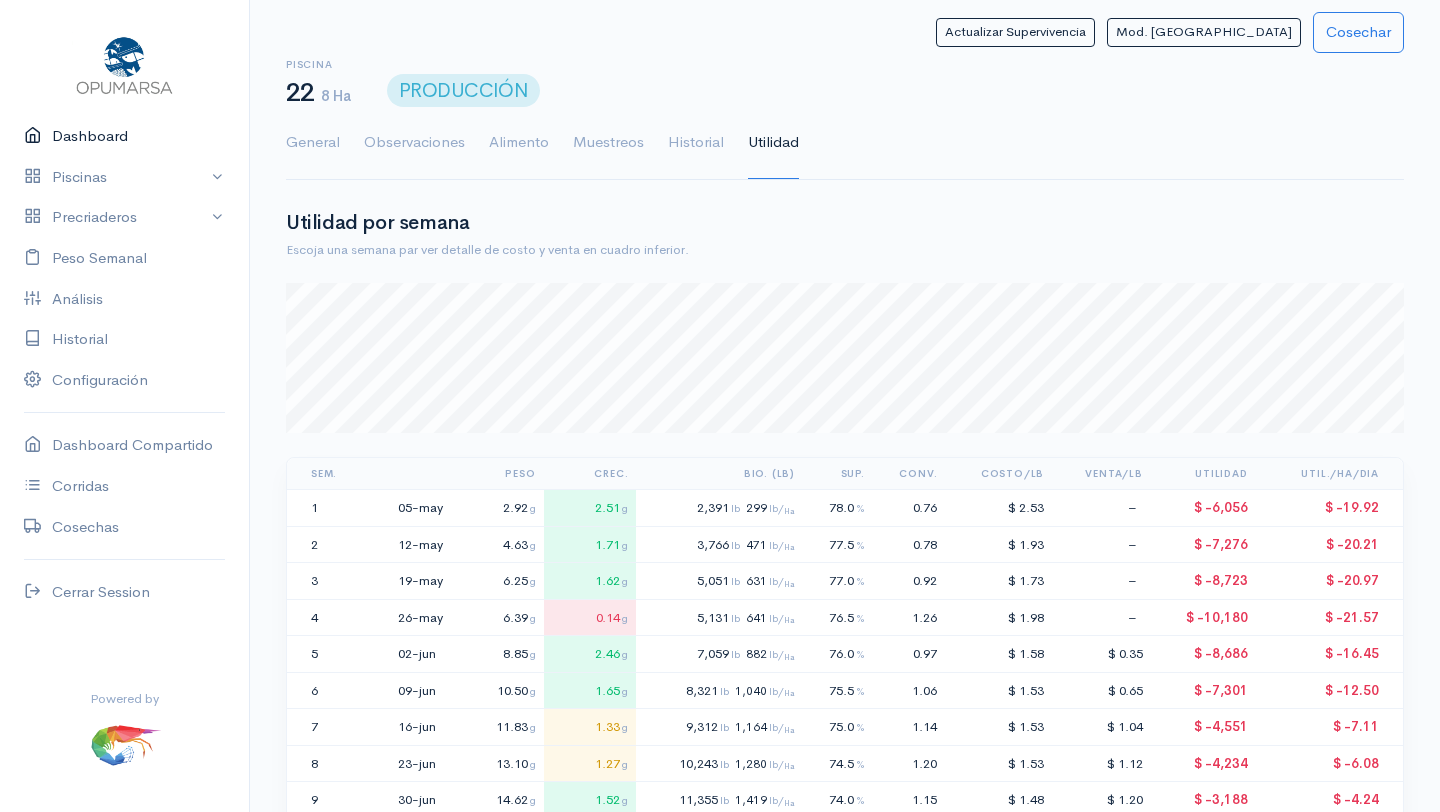 click on "Dashboard" at bounding box center [124, 136] 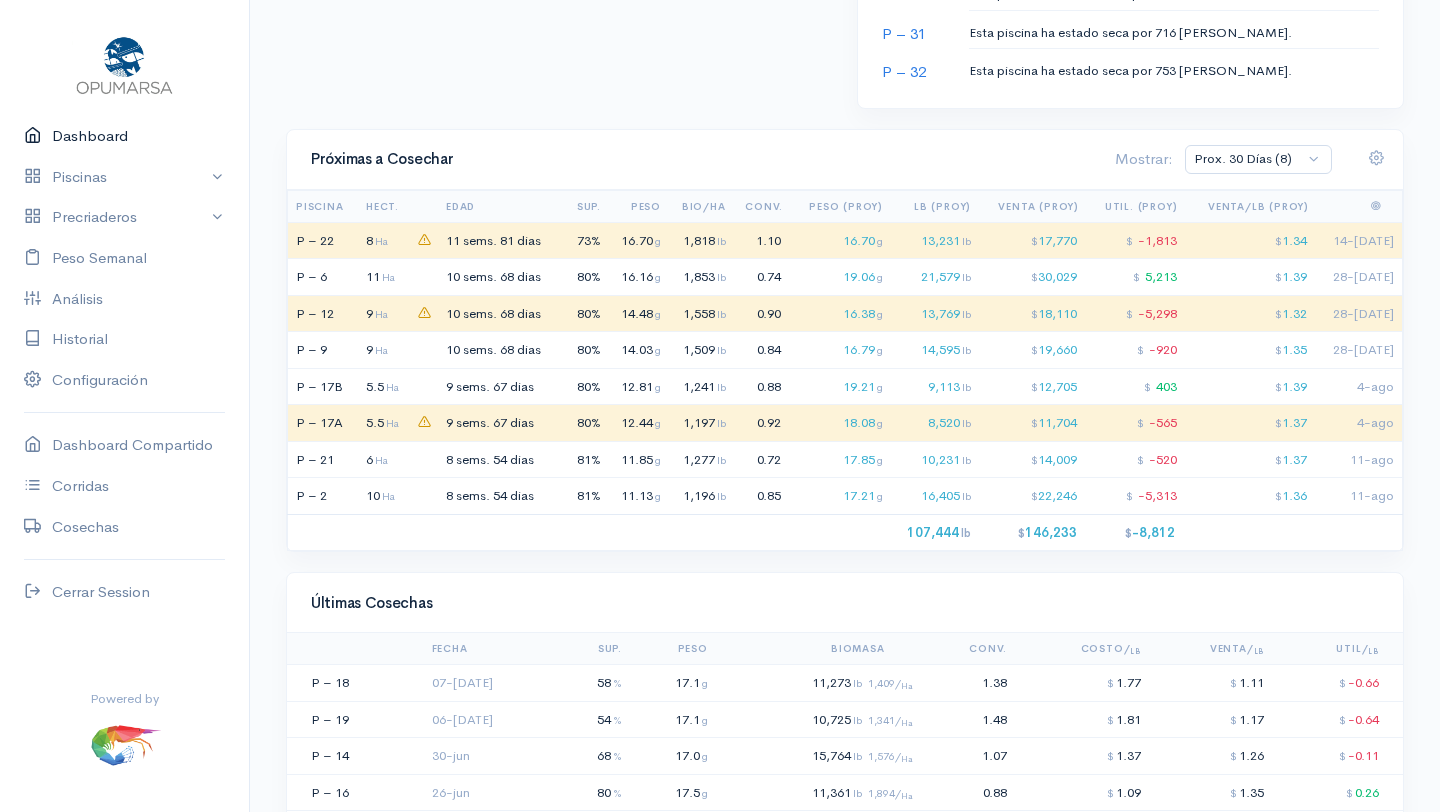 scroll, scrollTop: 1660, scrollLeft: 0, axis: vertical 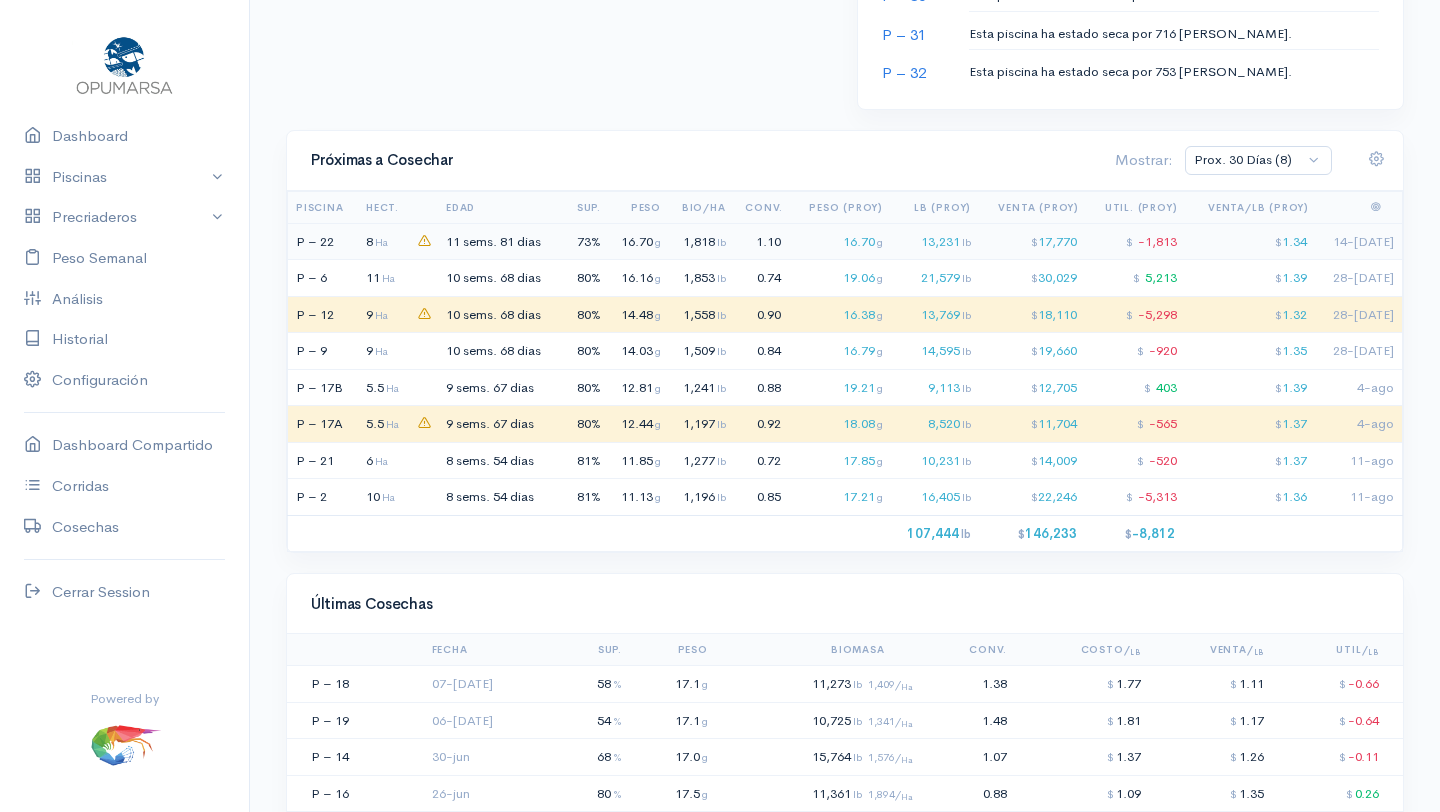 click on "1,818  lb" 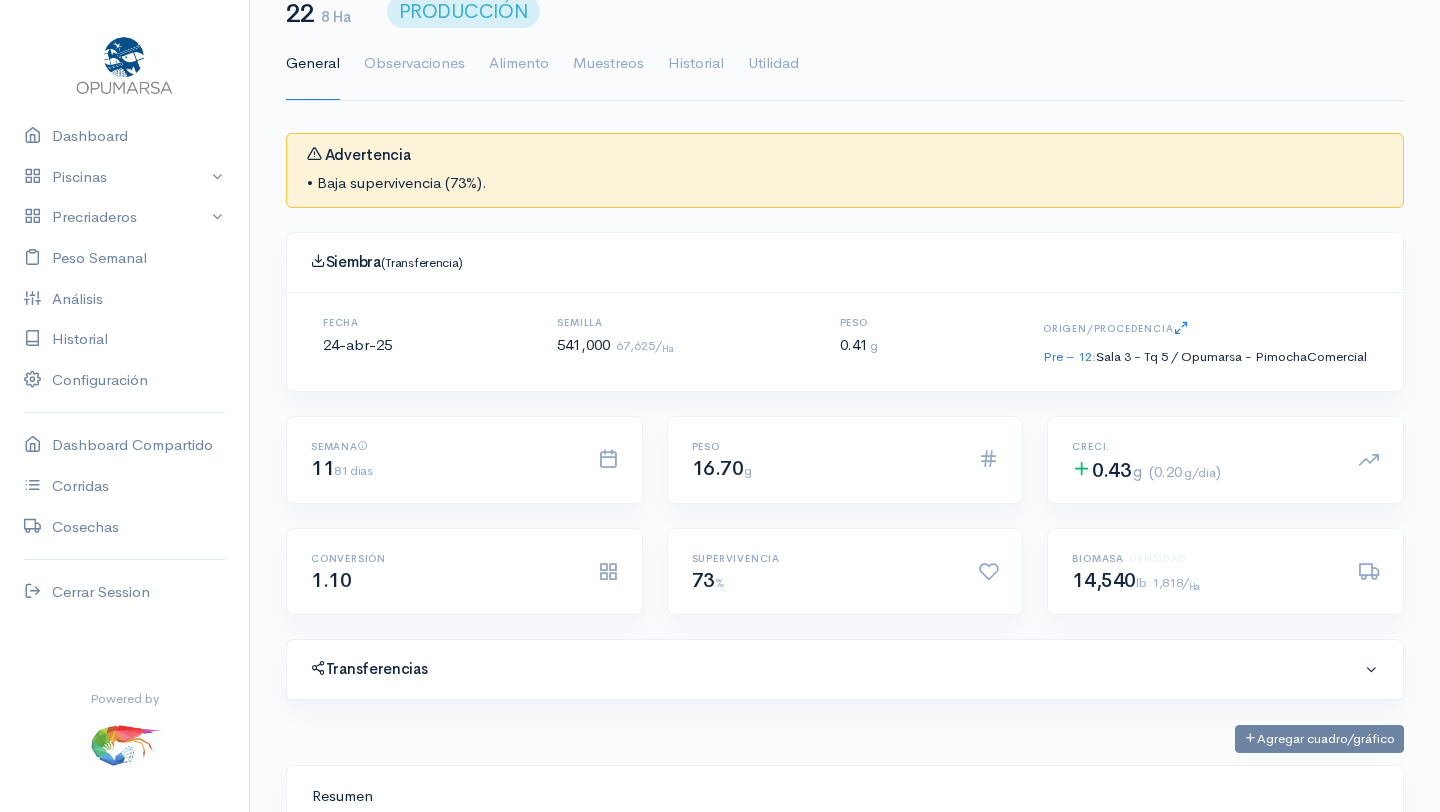scroll, scrollTop: 0, scrollLeft: 0, axis: both 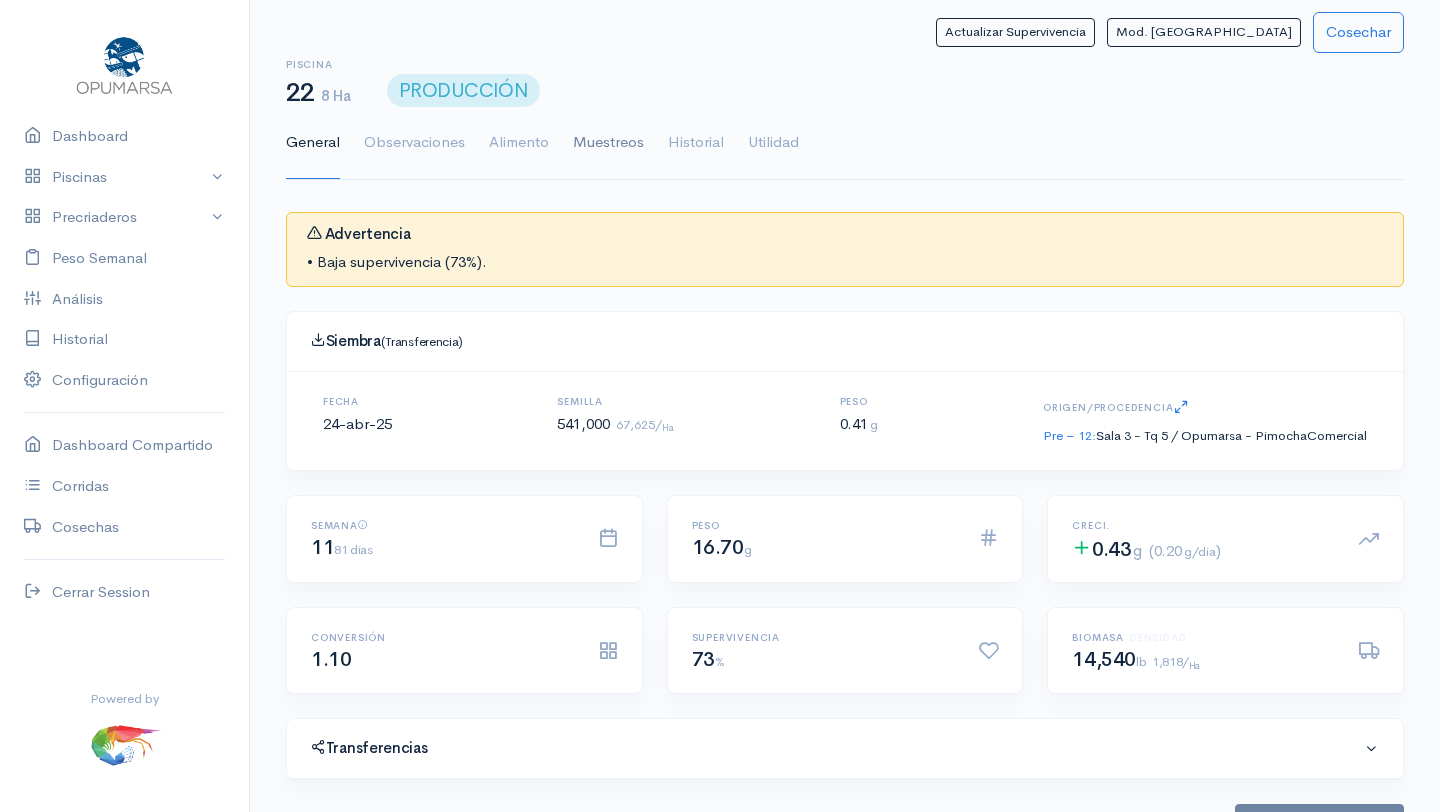 click on "Muestreos" at bounding box center [608, 143] 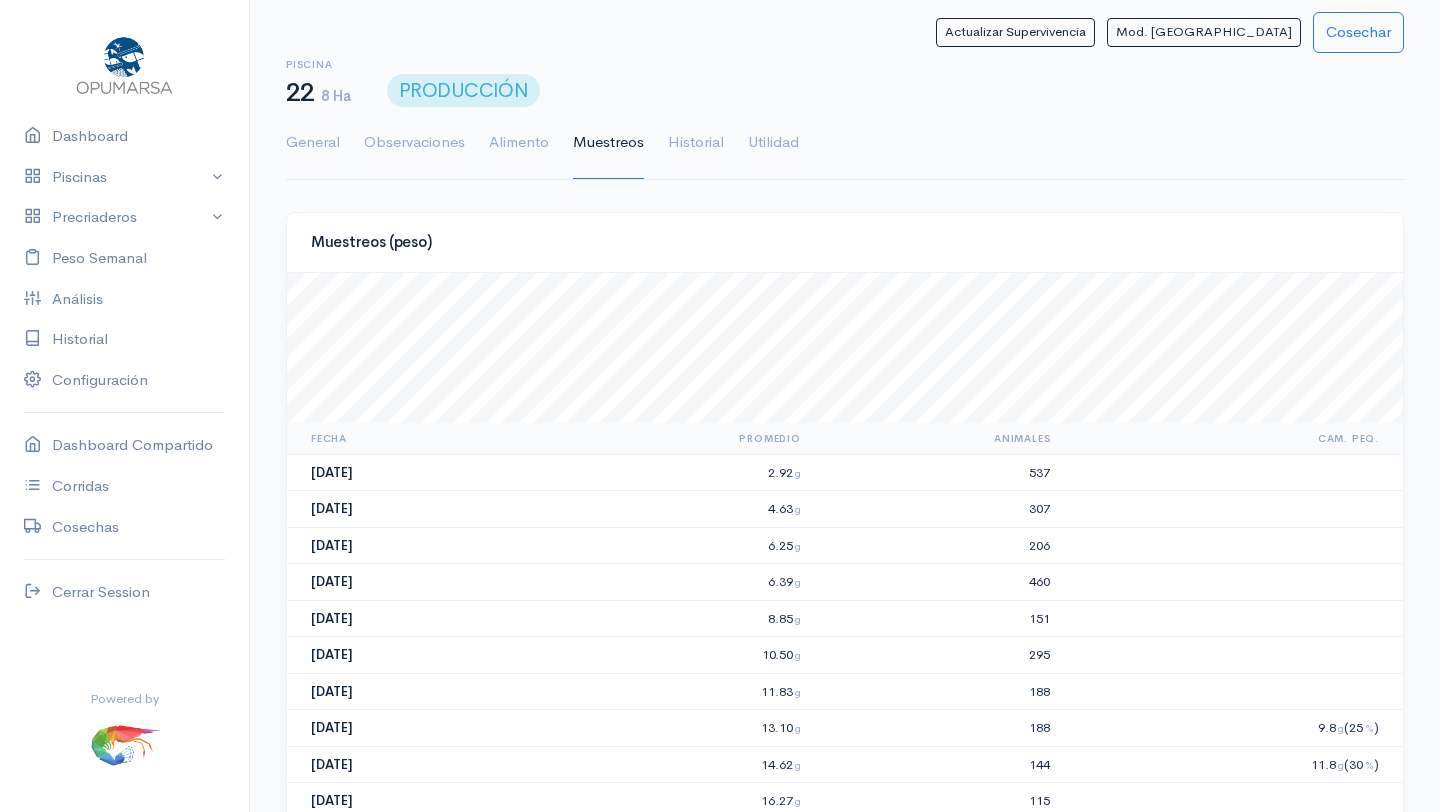 scroll, scrollTop: 90, scrollLeft: 0, axis: vertical 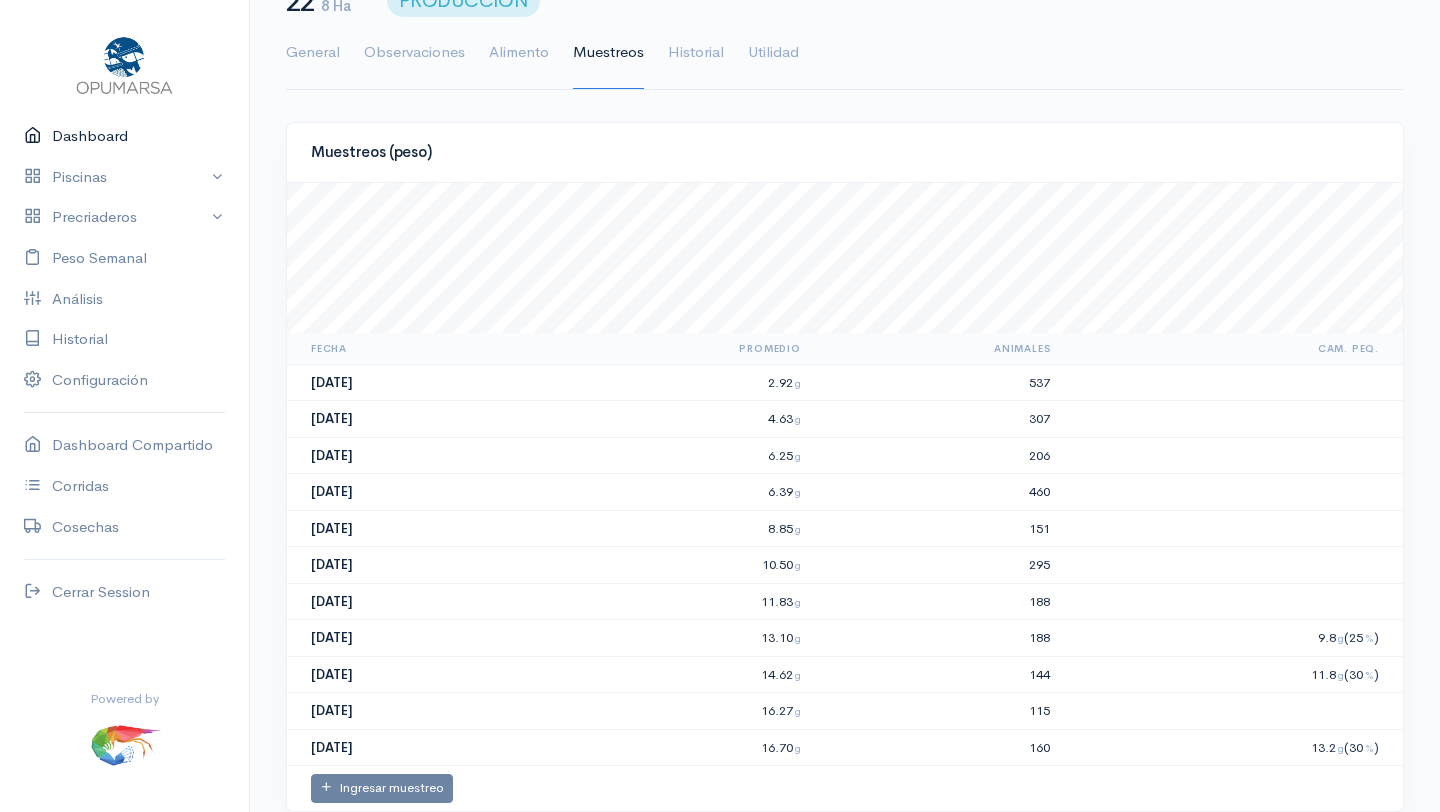 click on "Dashboard" at bounding box center [124, 136] 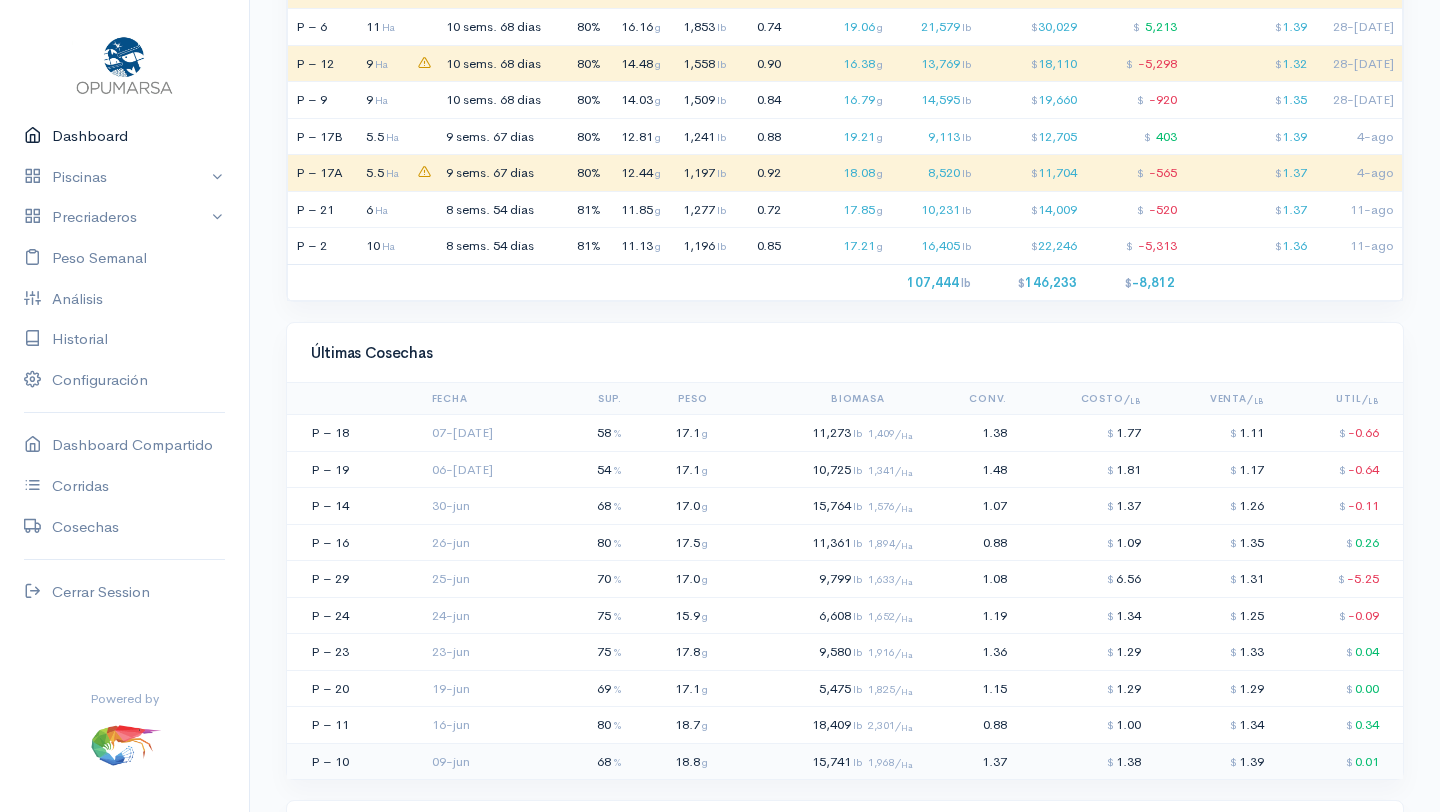 scroll, scrollTop: 1803, scrollLeft: 0, axis: vertical 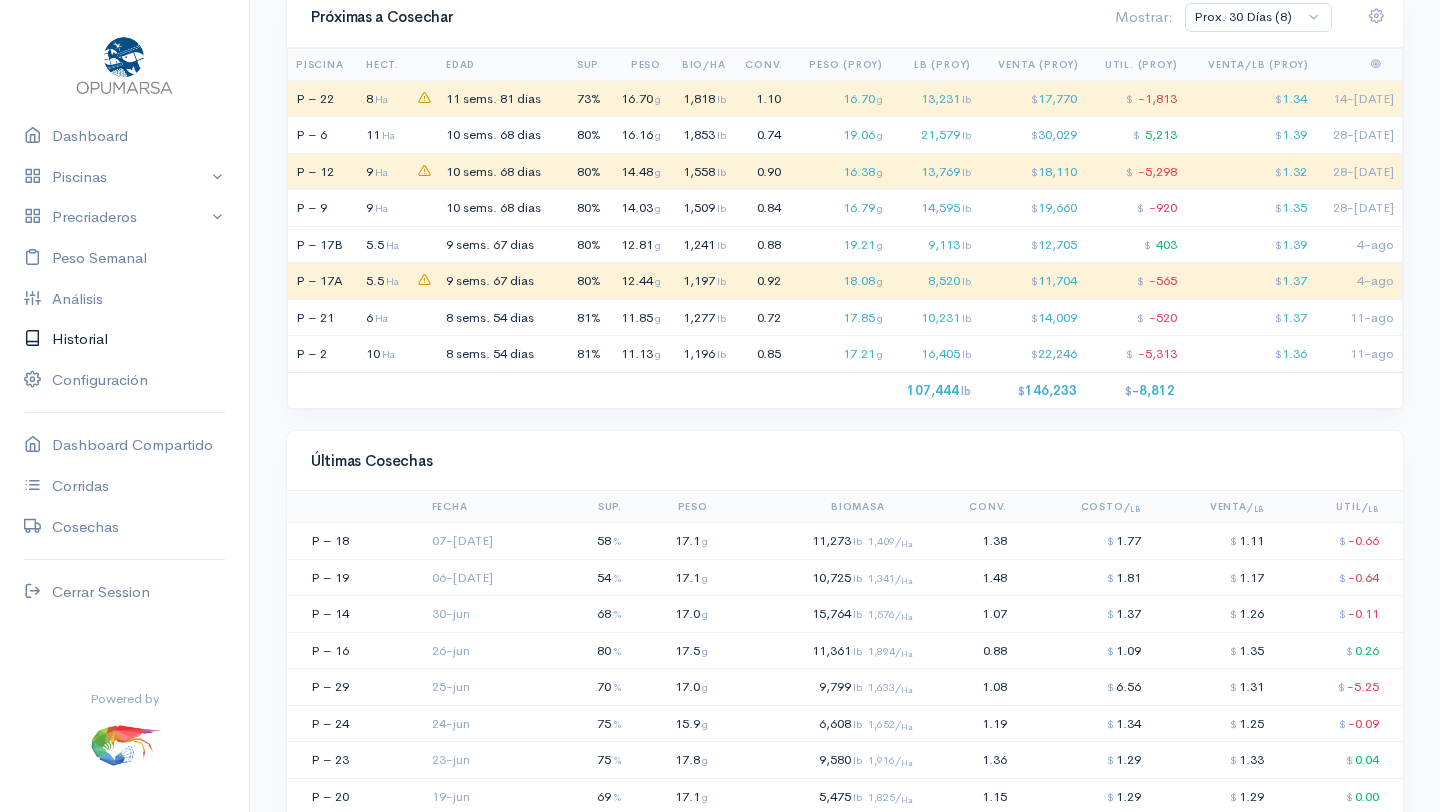 click on "Historial" at bounding box center [124, 339] 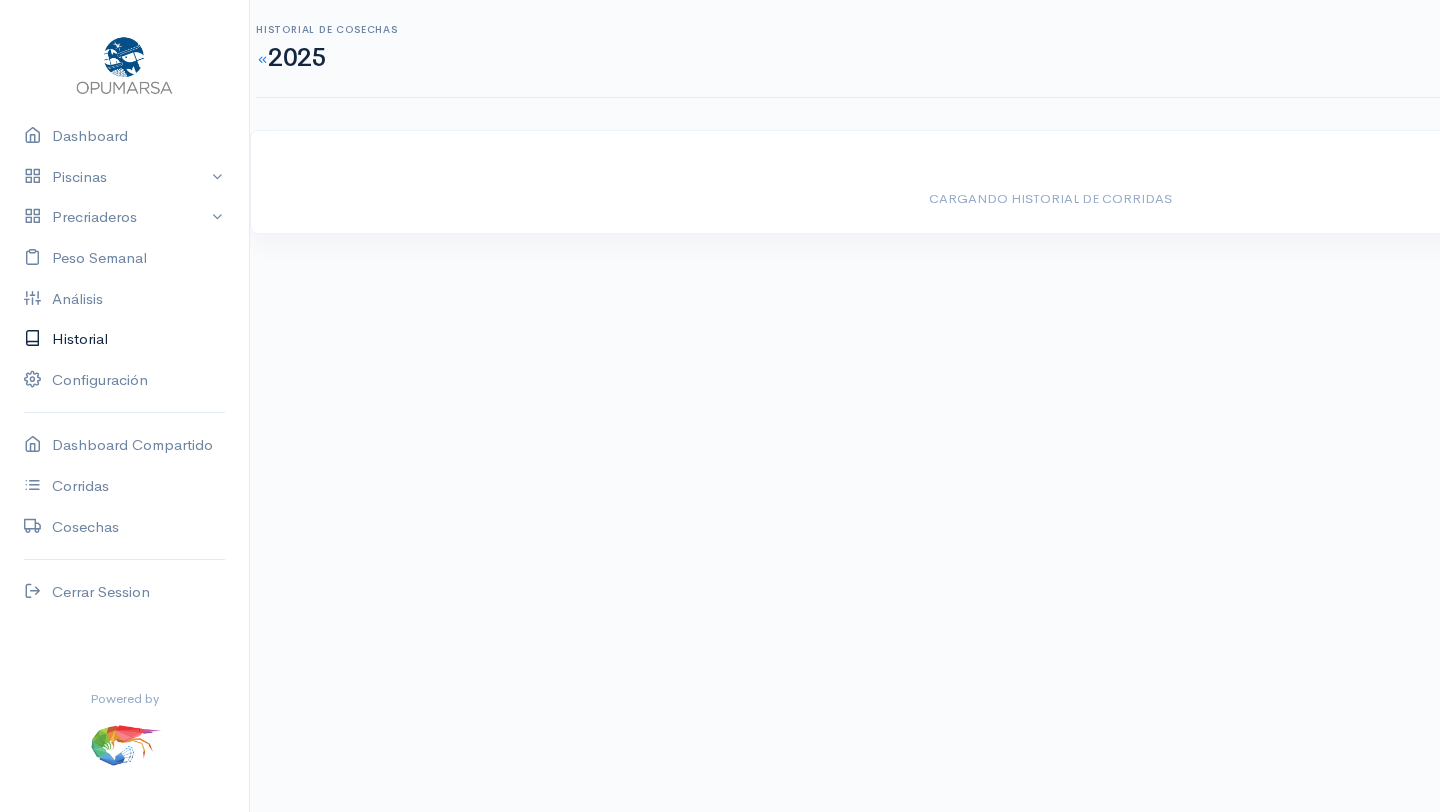 scroll, scrollTop: 0, scrollLeft: 0, axis: both 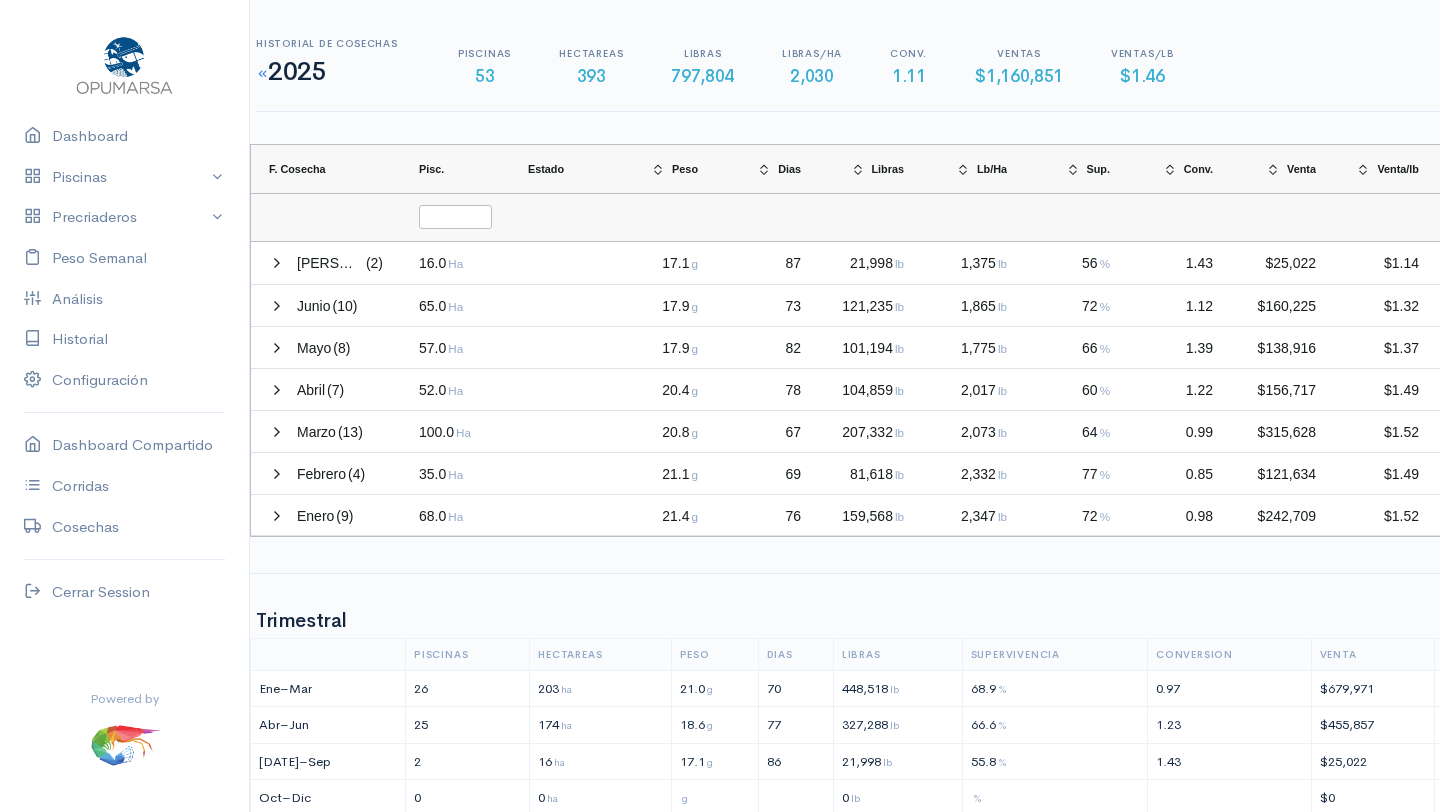 click 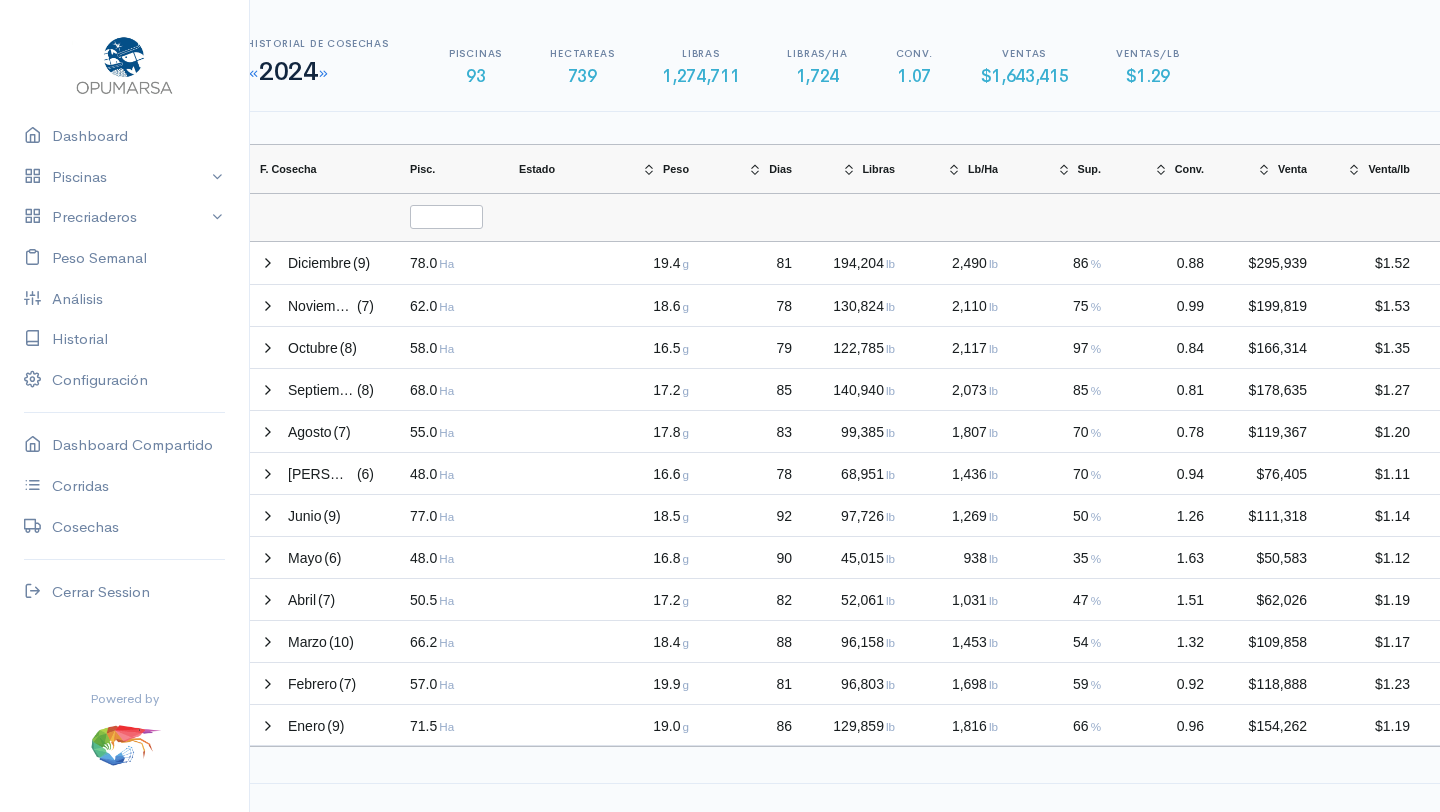scroll, scrollTop: 0, scrollLeft: 11, axis: horizontal 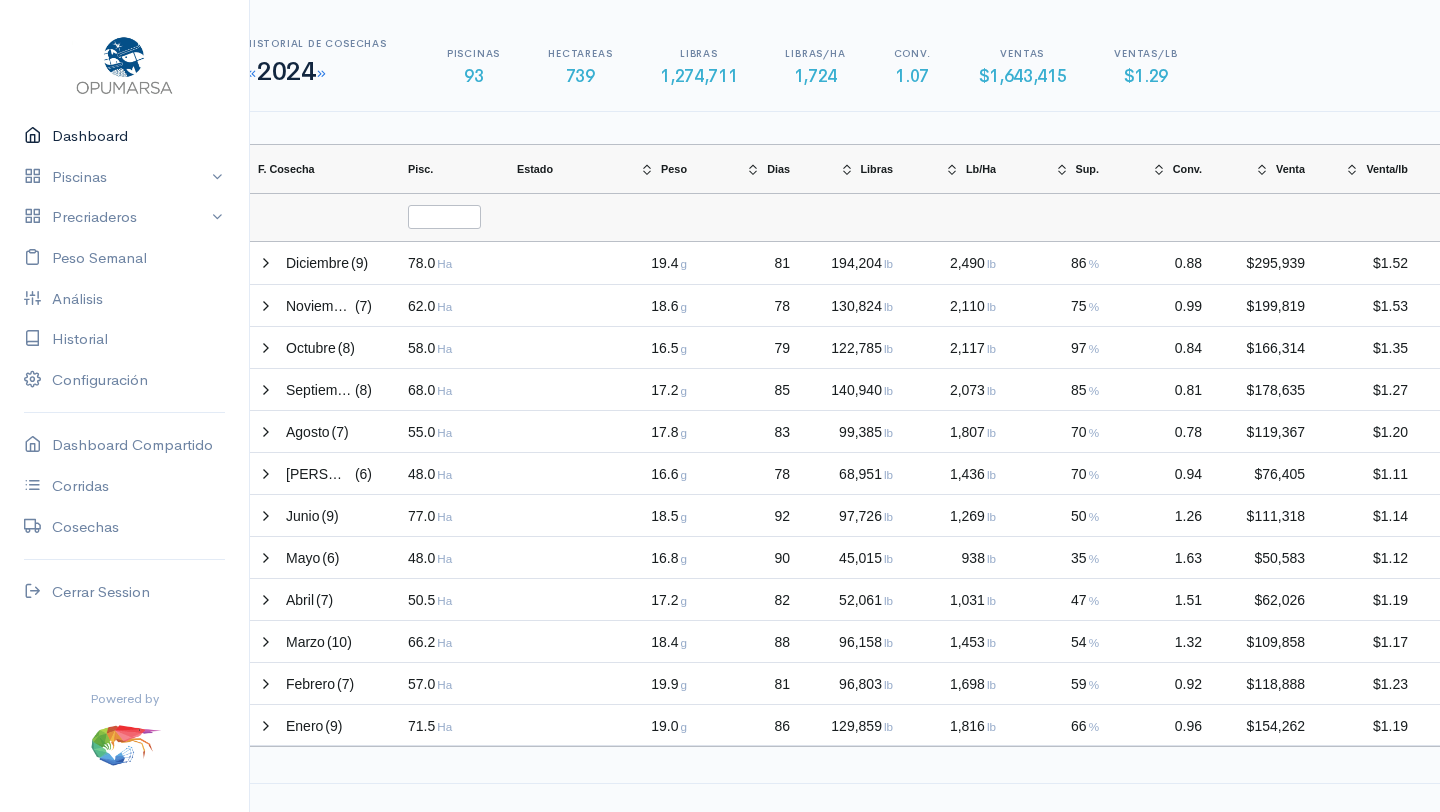 click on "Dashboard" at bounding box center [124, 136] 